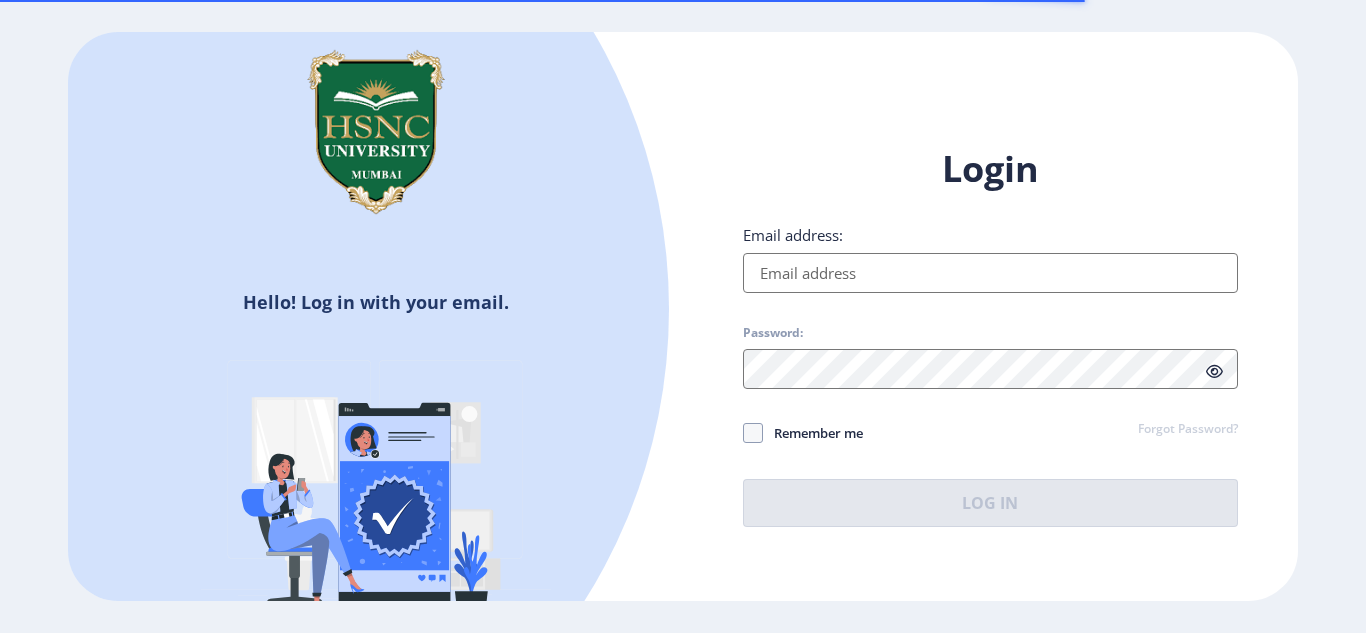 scroll, scrollTop: 0, scrollLeft: 0, axis: both 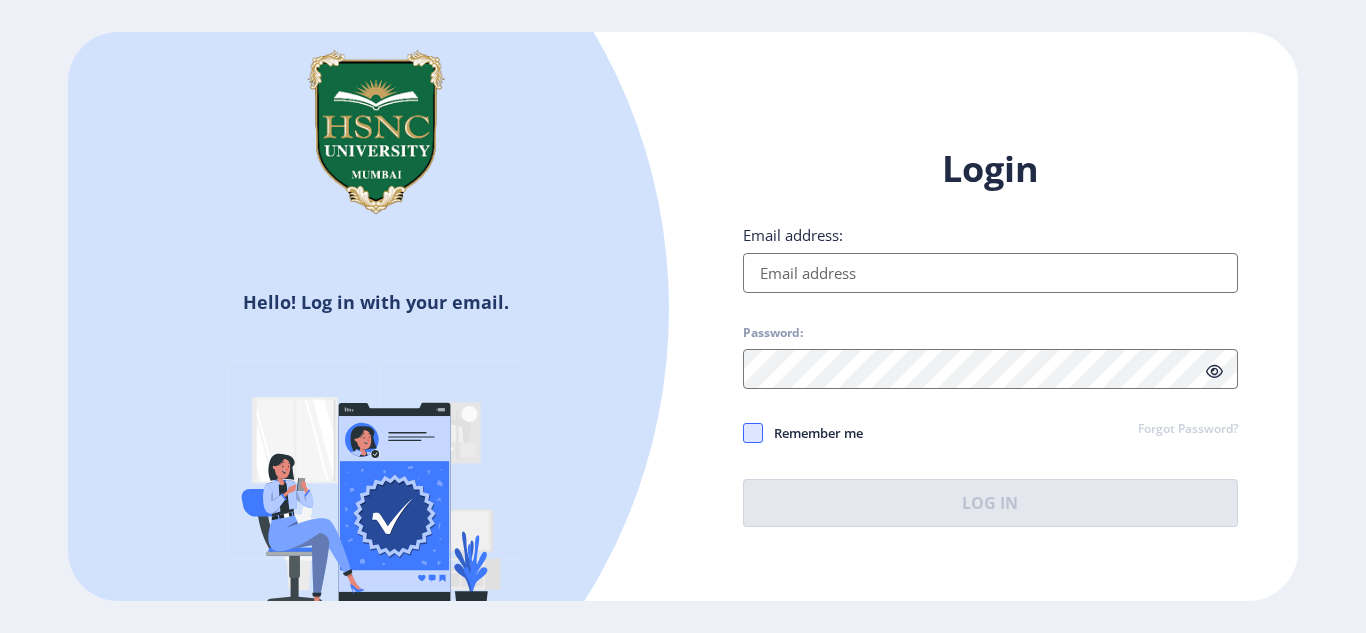 type on "[EMAIL]" 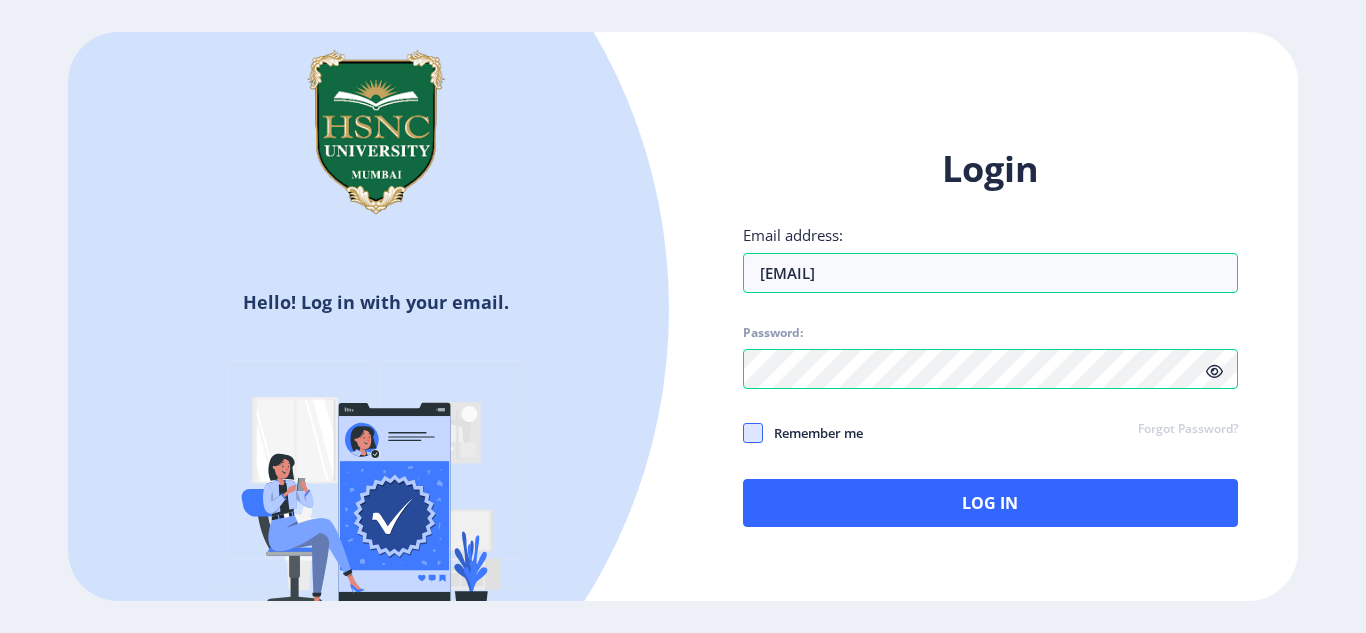click 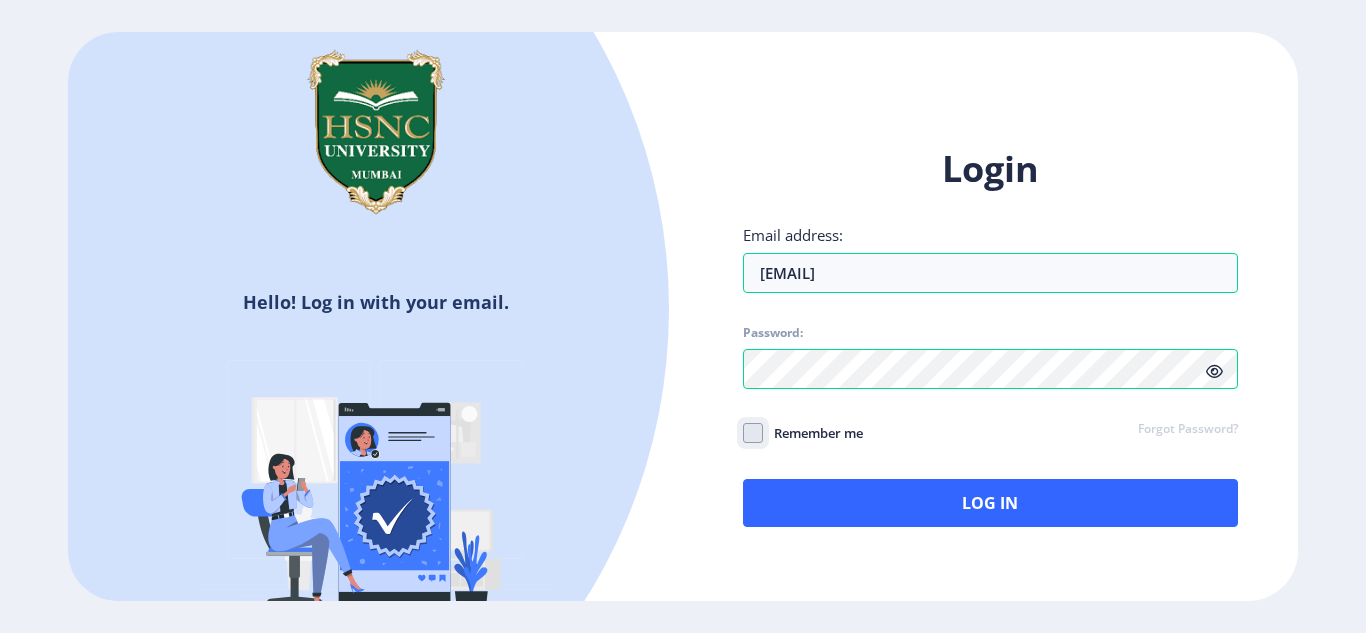 click on "Remember me" 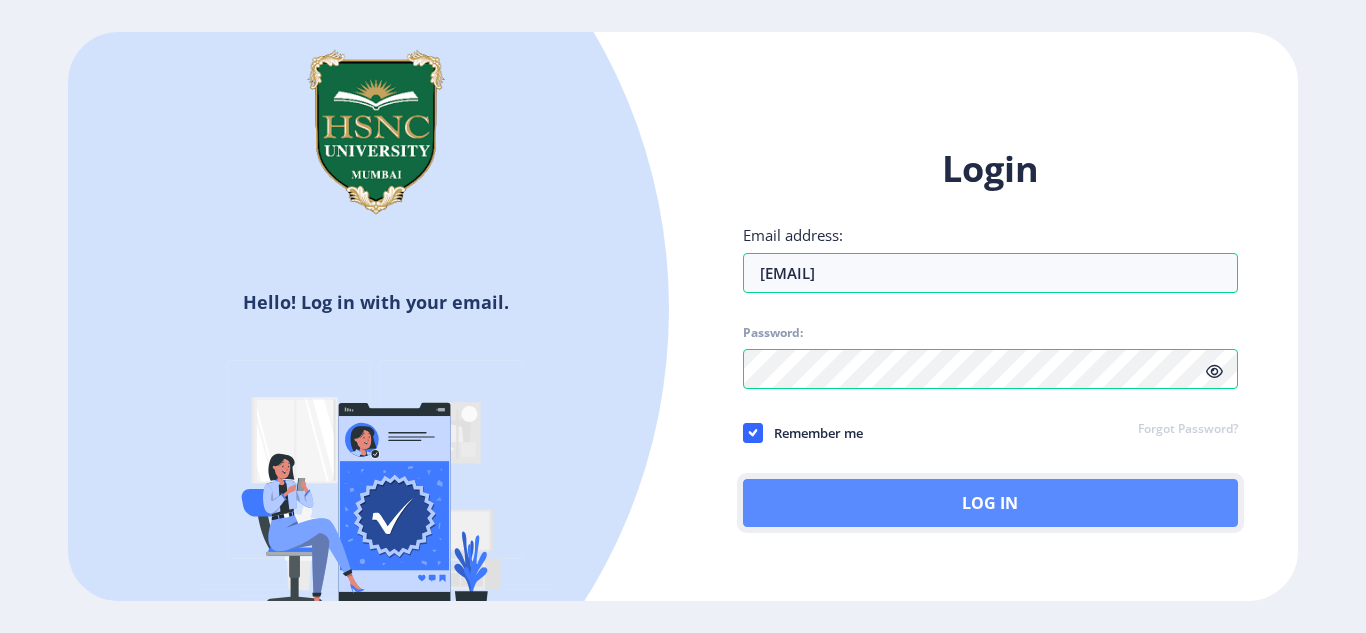 click on "Log In" 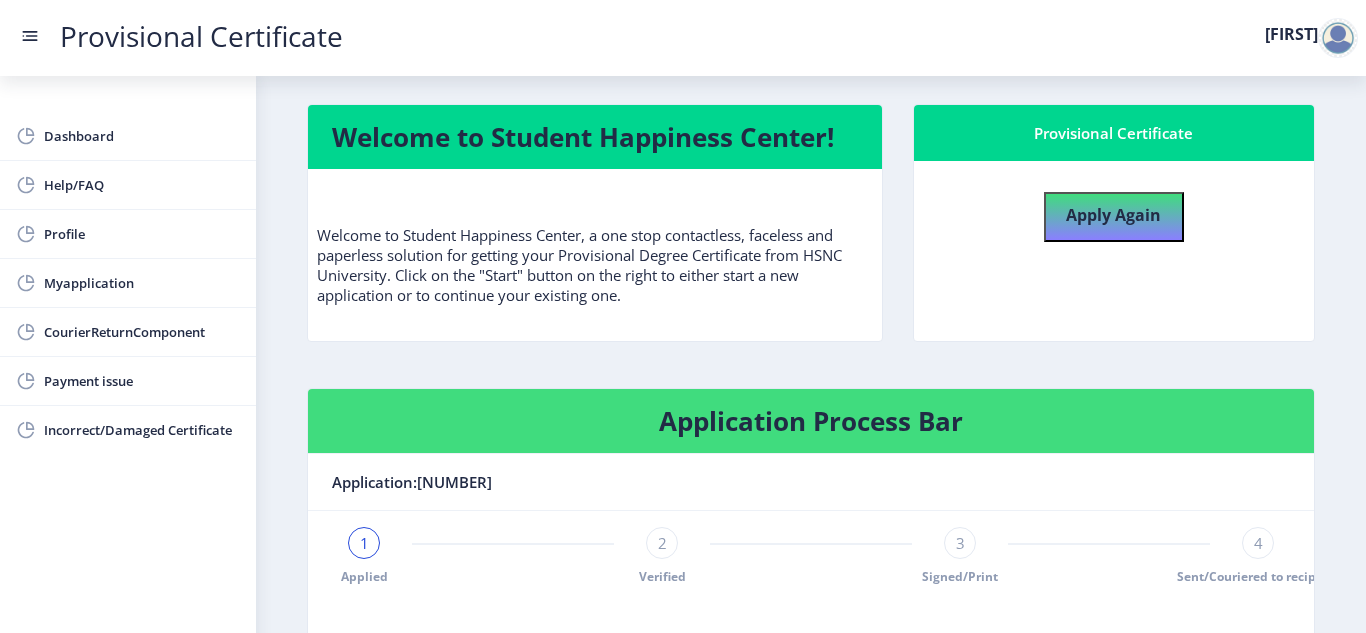 scroll, scrollTop: 0, scrollLeft: 0, axis: both 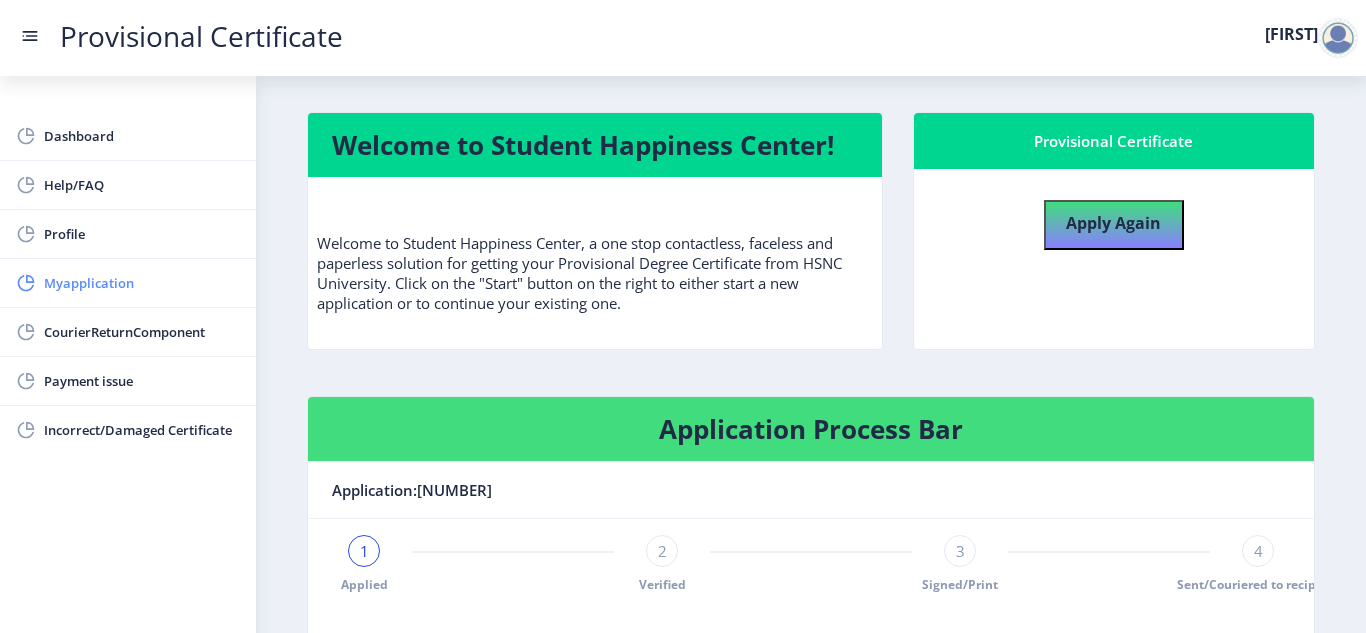 click on "Myapplication" 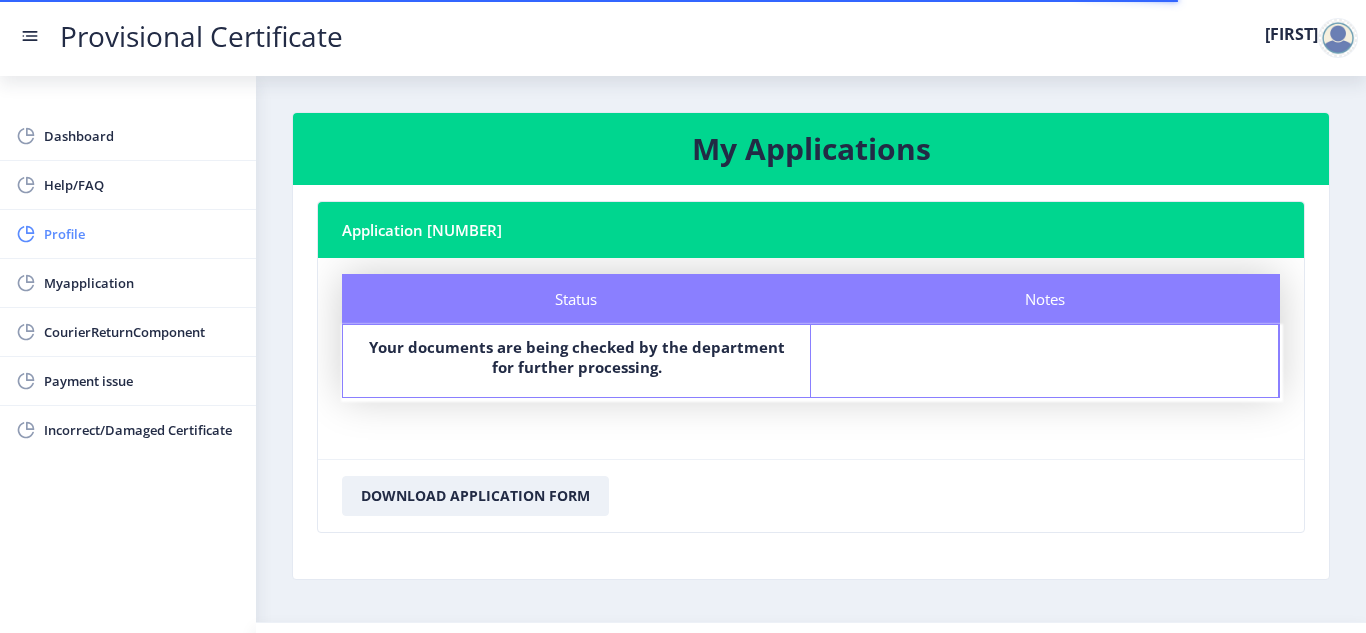 click on "Profile" 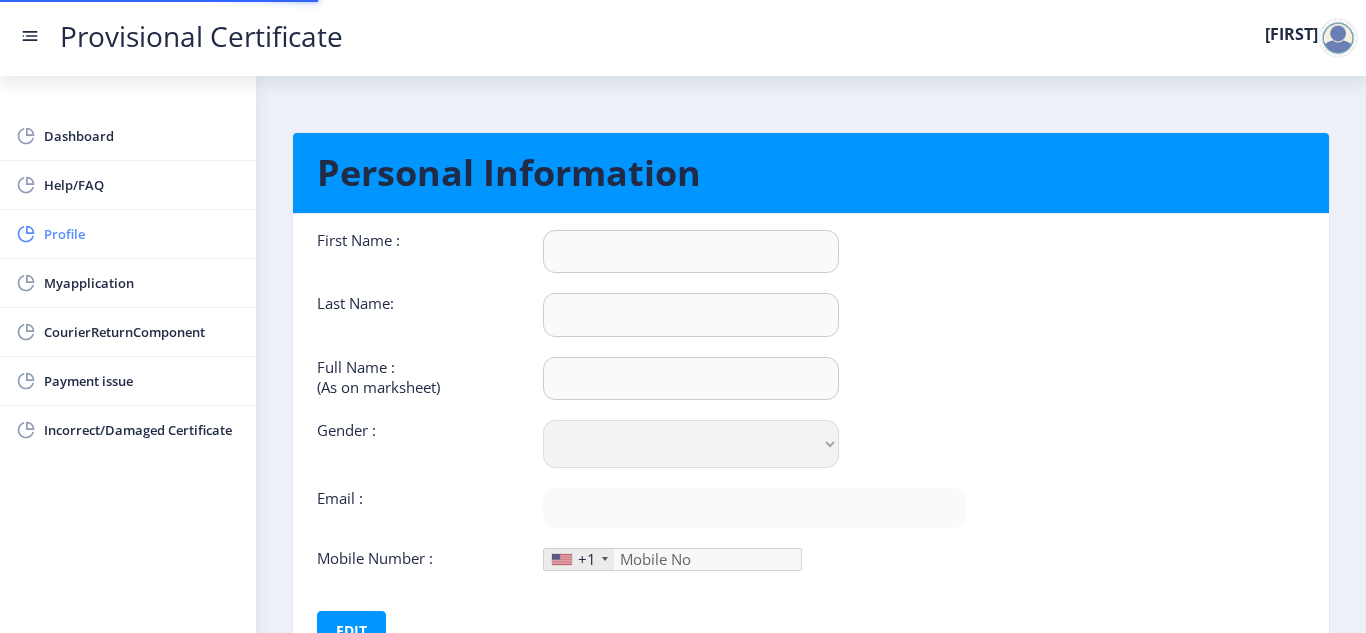 type on "[FIRST]" 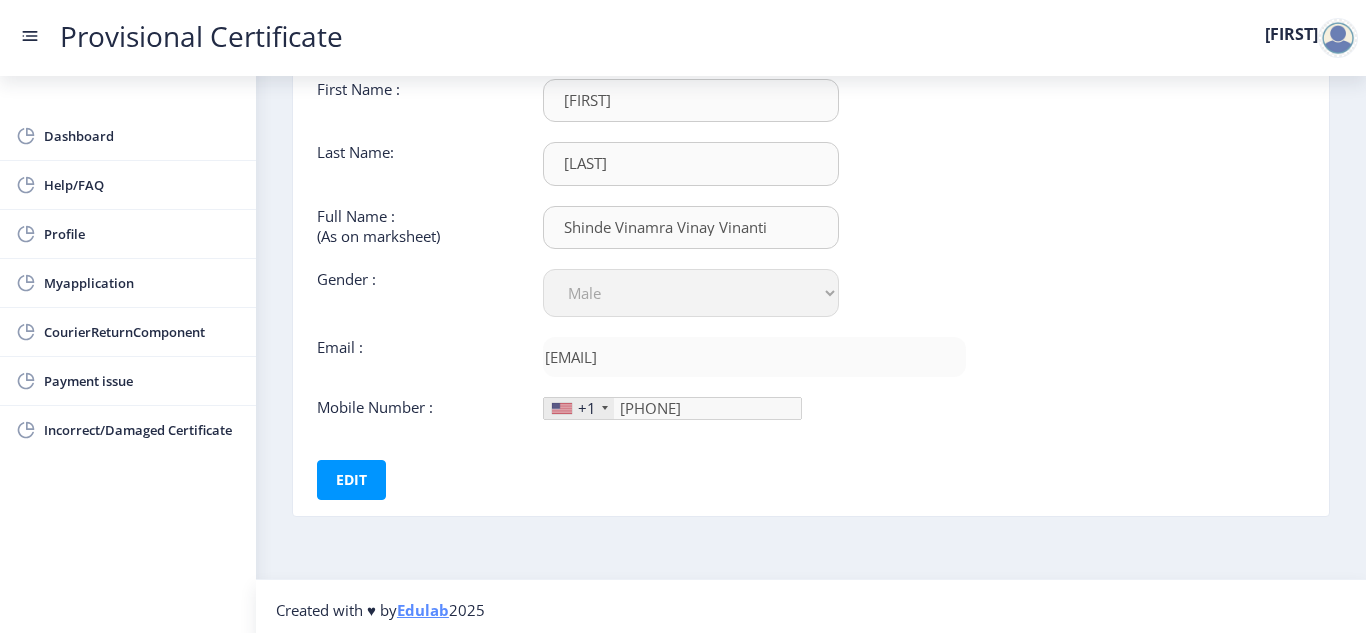 scroll, scrollTop: 158, scrollLeft: 0, axis: vertical 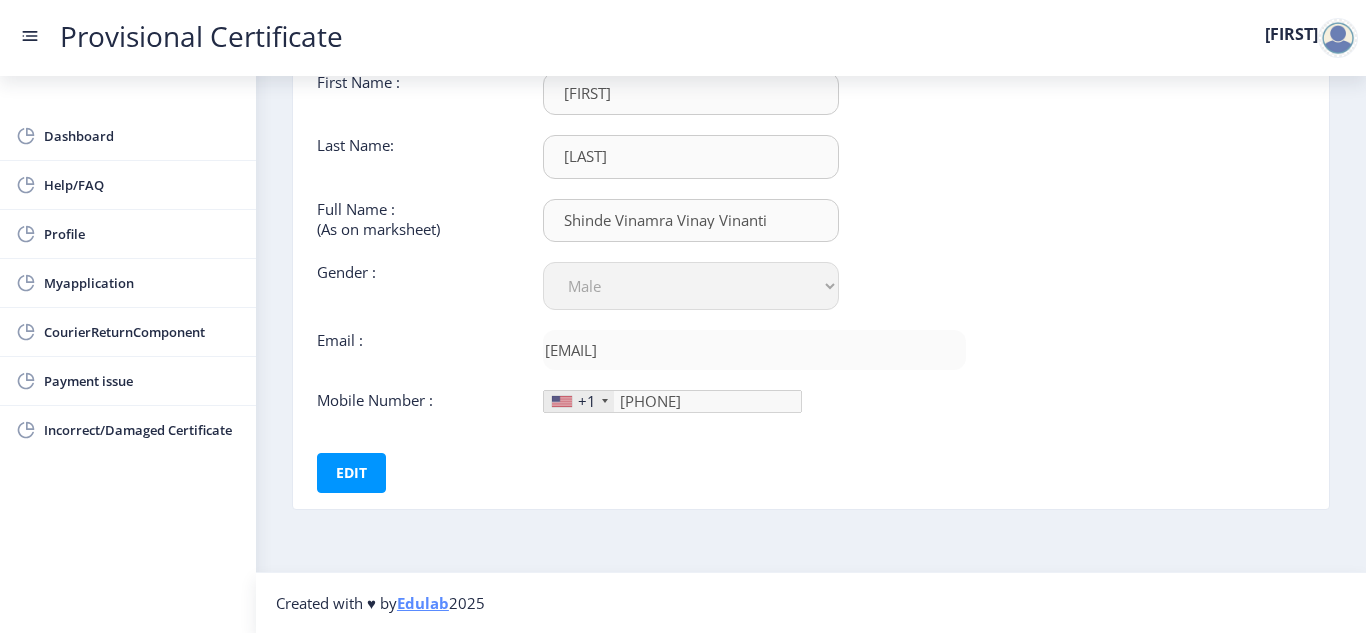 click on "+1" 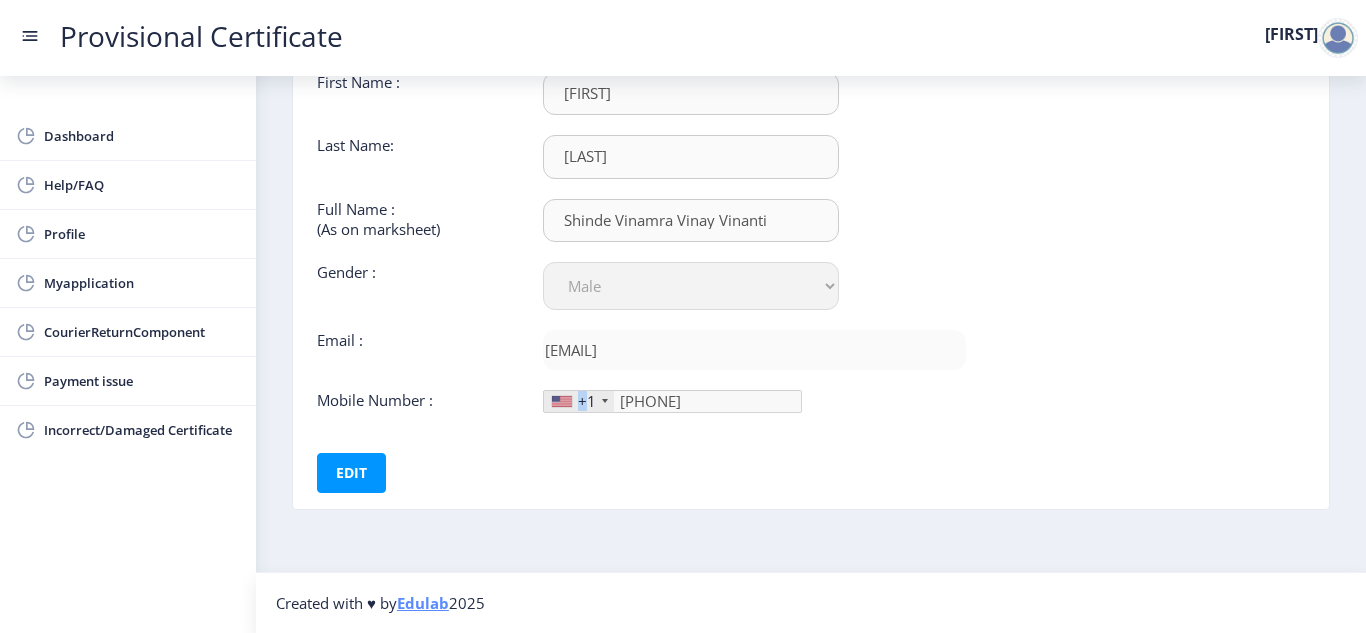 click on "+1" 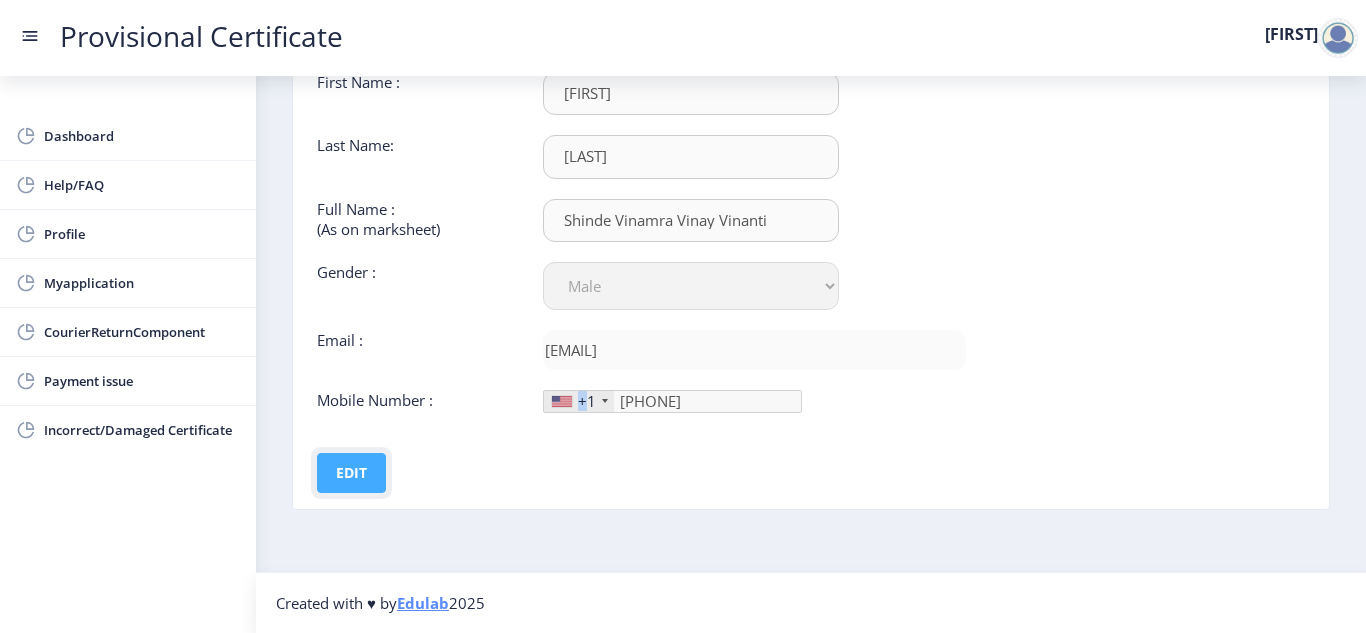 click on "Edit" 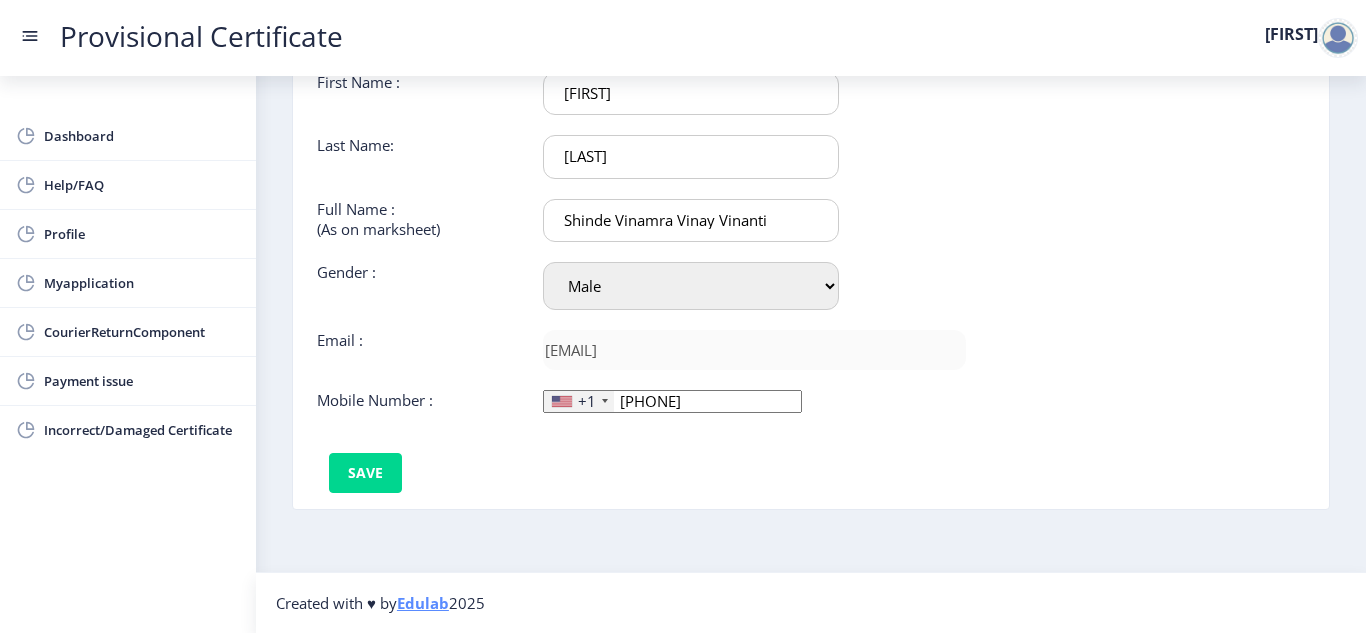 click on "+1" 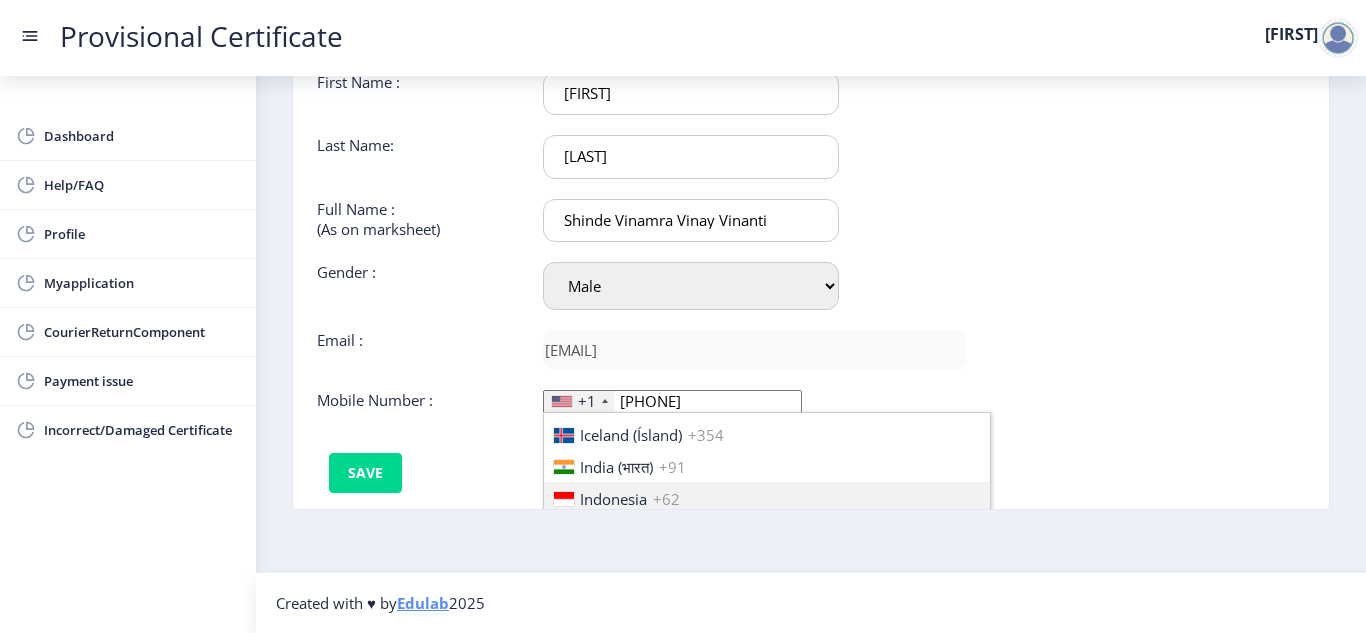 scroll, scrollTop: 3139, scrollLeft: 0, axis: vertical 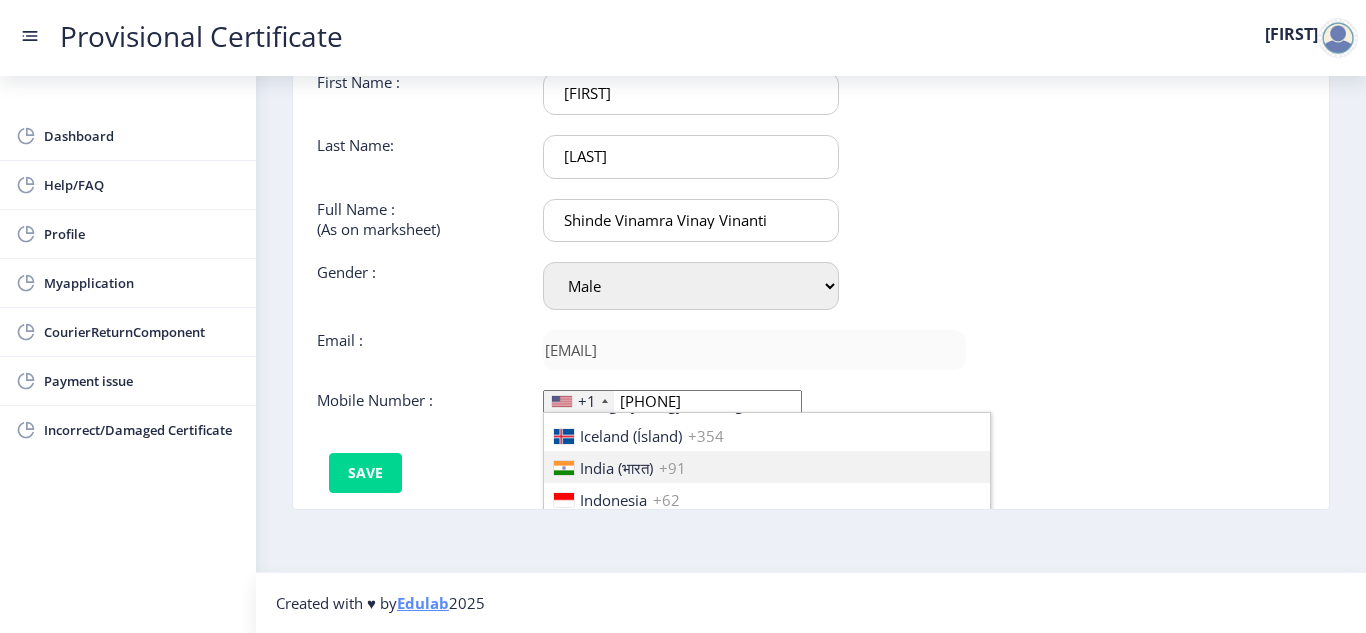 click on "India (भारत)" at bounding box center [616, 468] 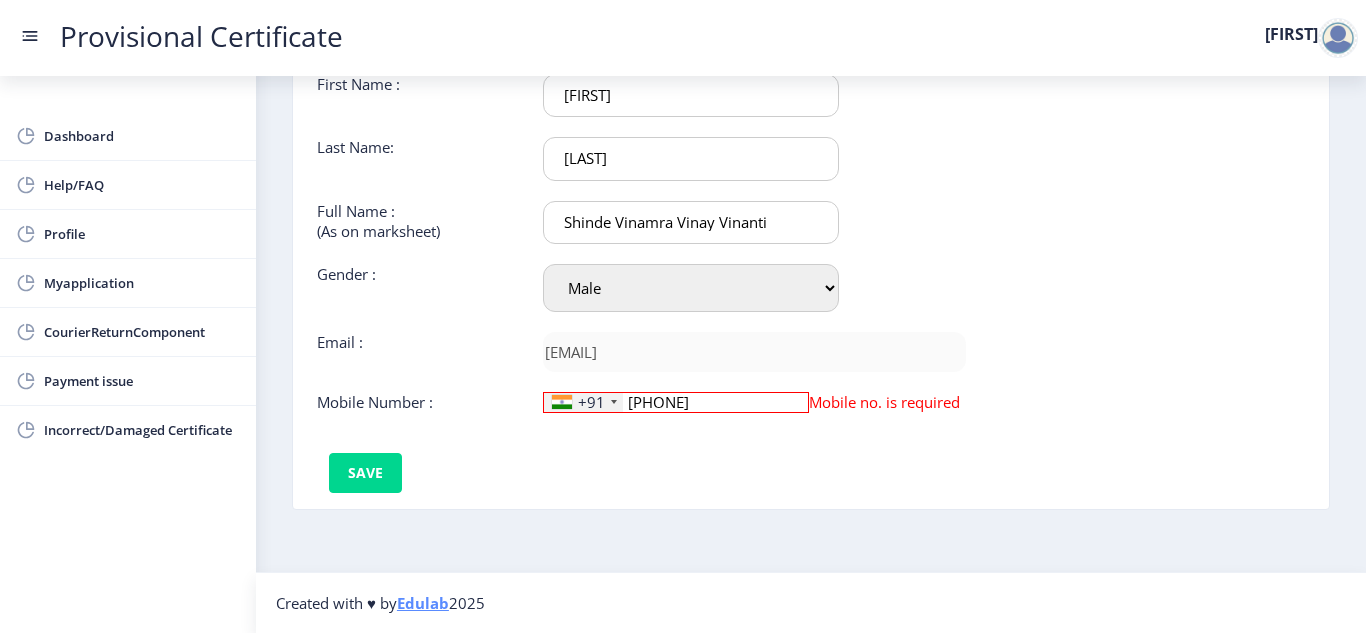 scroll, scrollTop: 156, scrollLeft: 0, axis: vertical 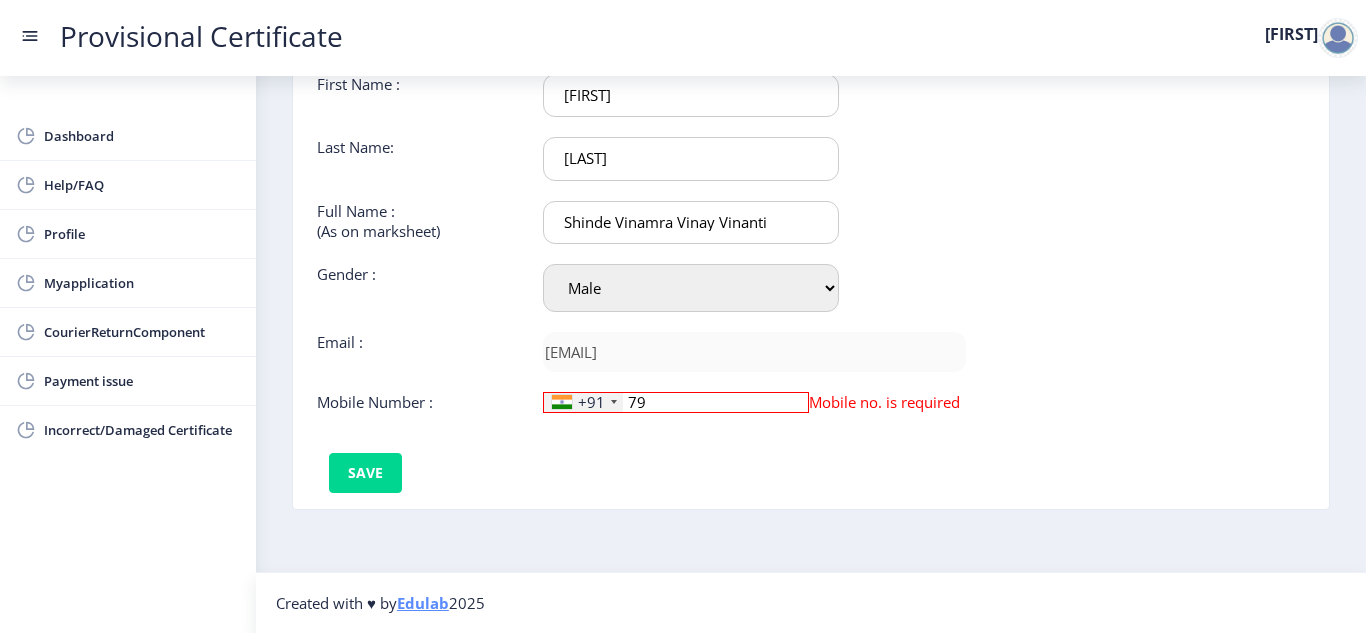 type on "7" 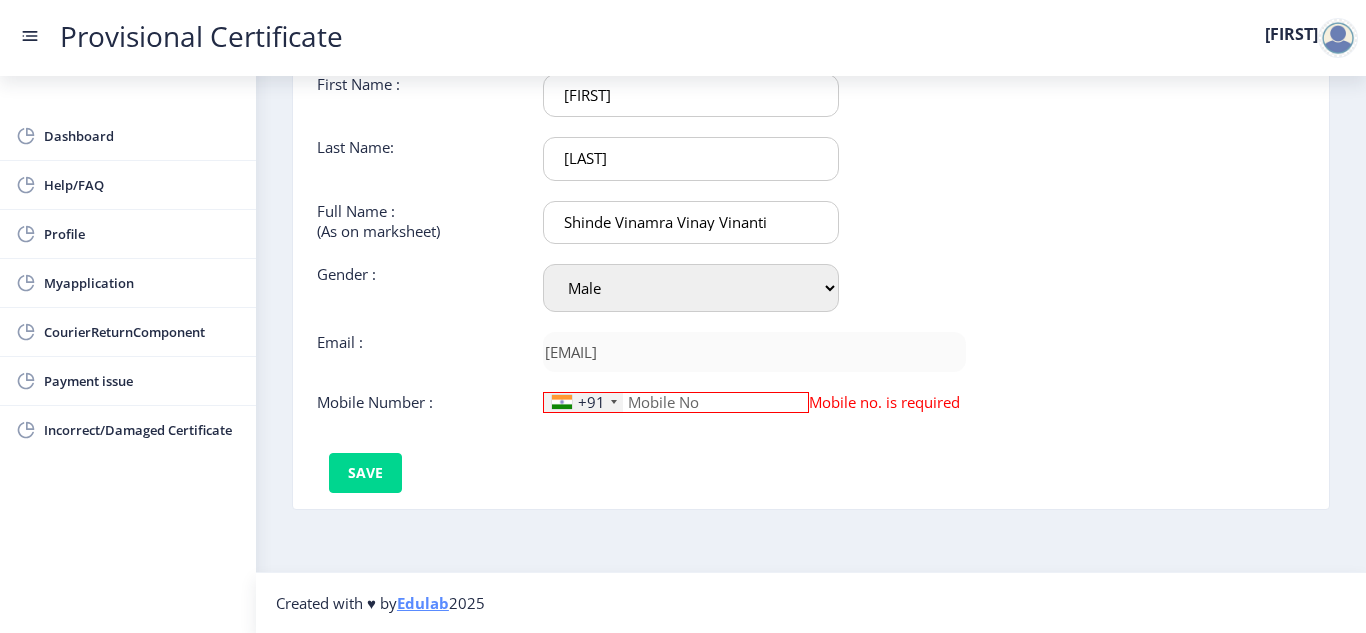 paste on "[PHONE]" 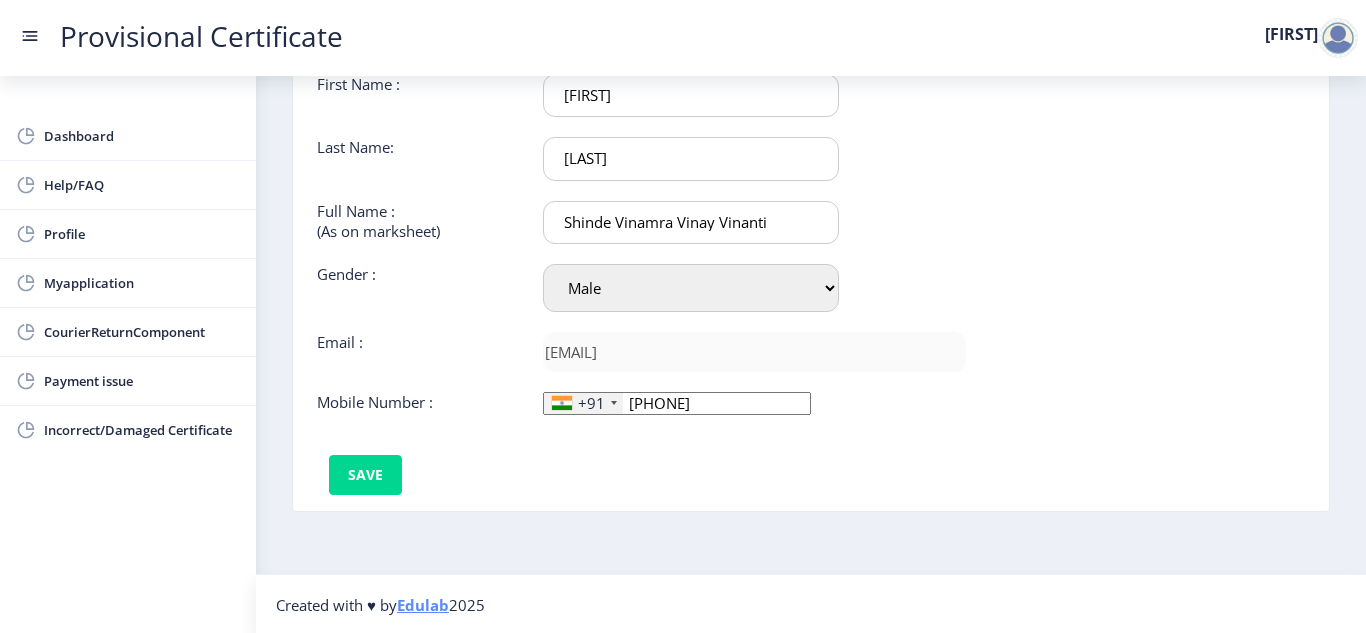 scroll, scrollTop: 158, scrollLeft: 0, axis: vertical 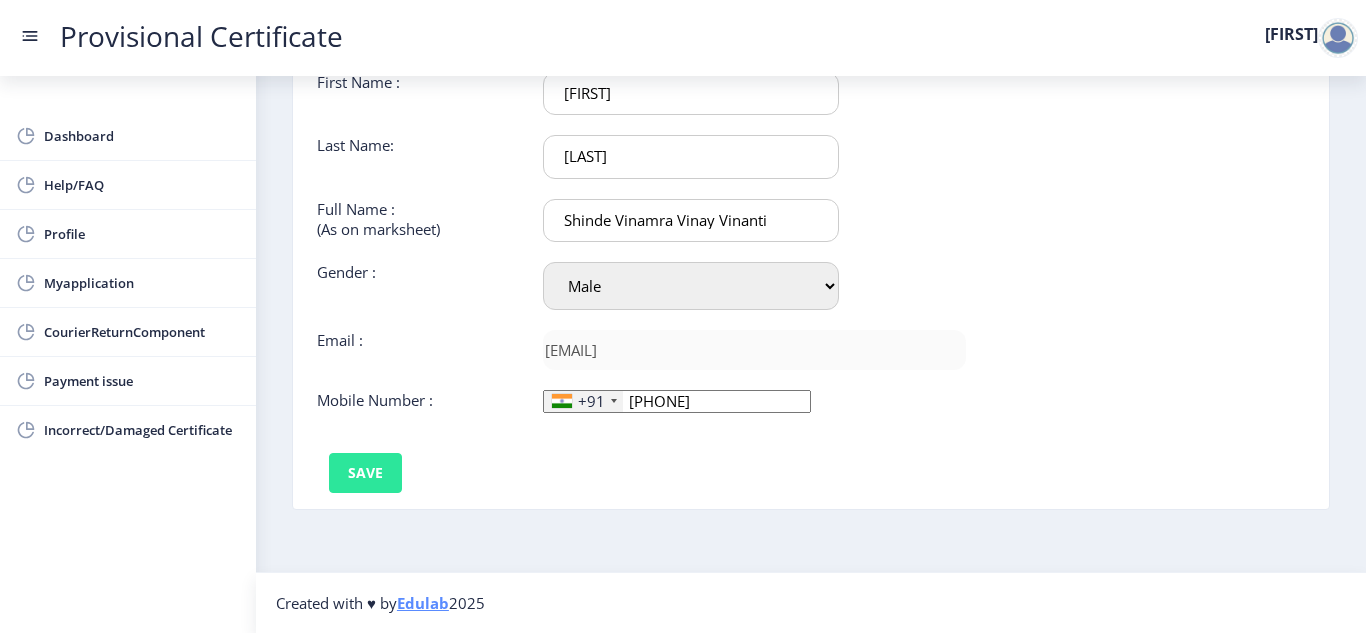 type on "[PHONE]" 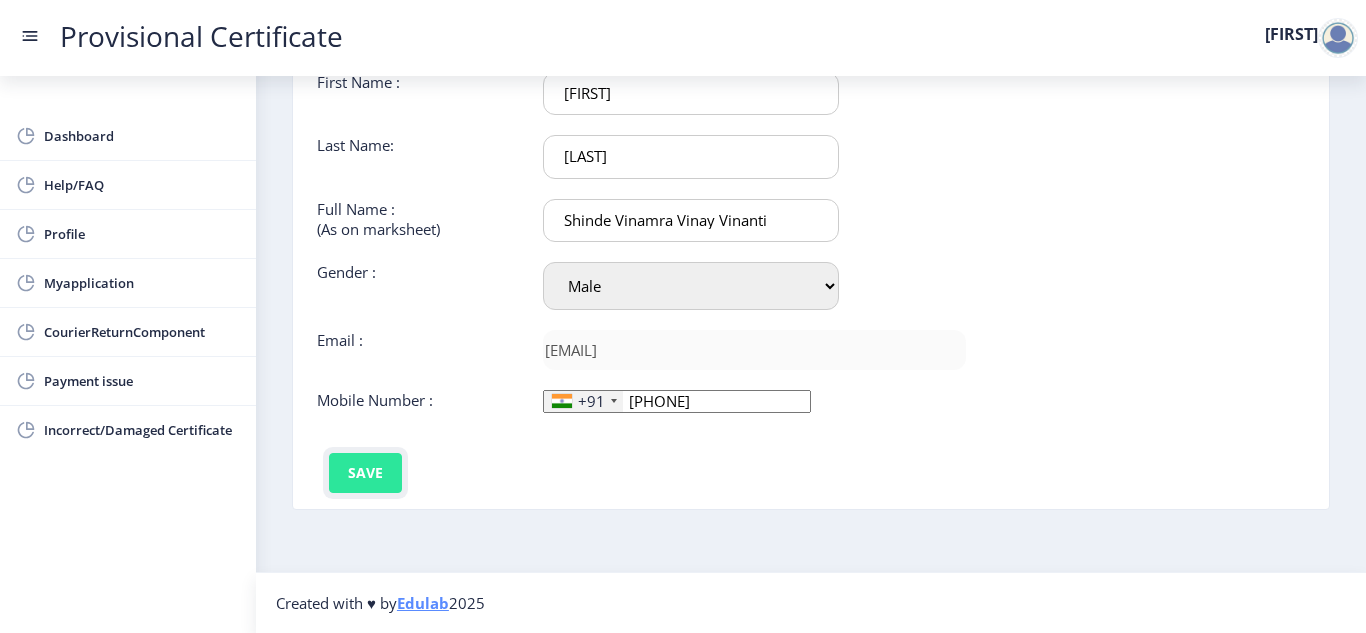 click on "Save" 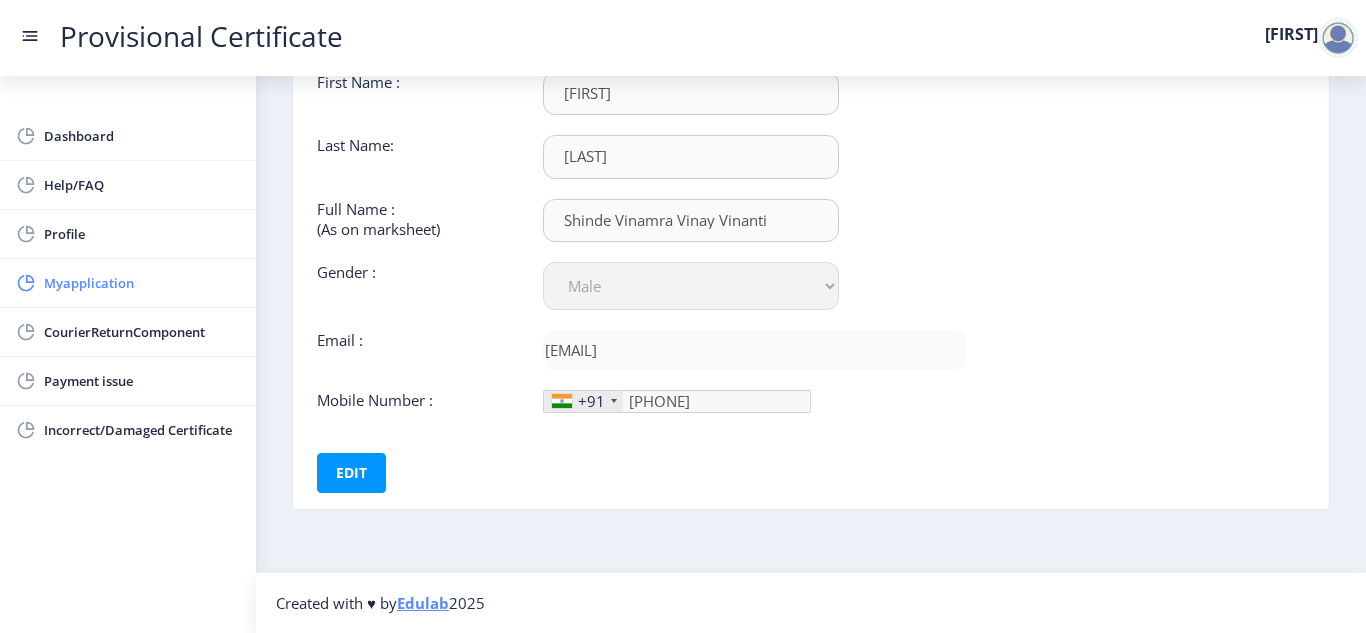 click on "Myapplication" 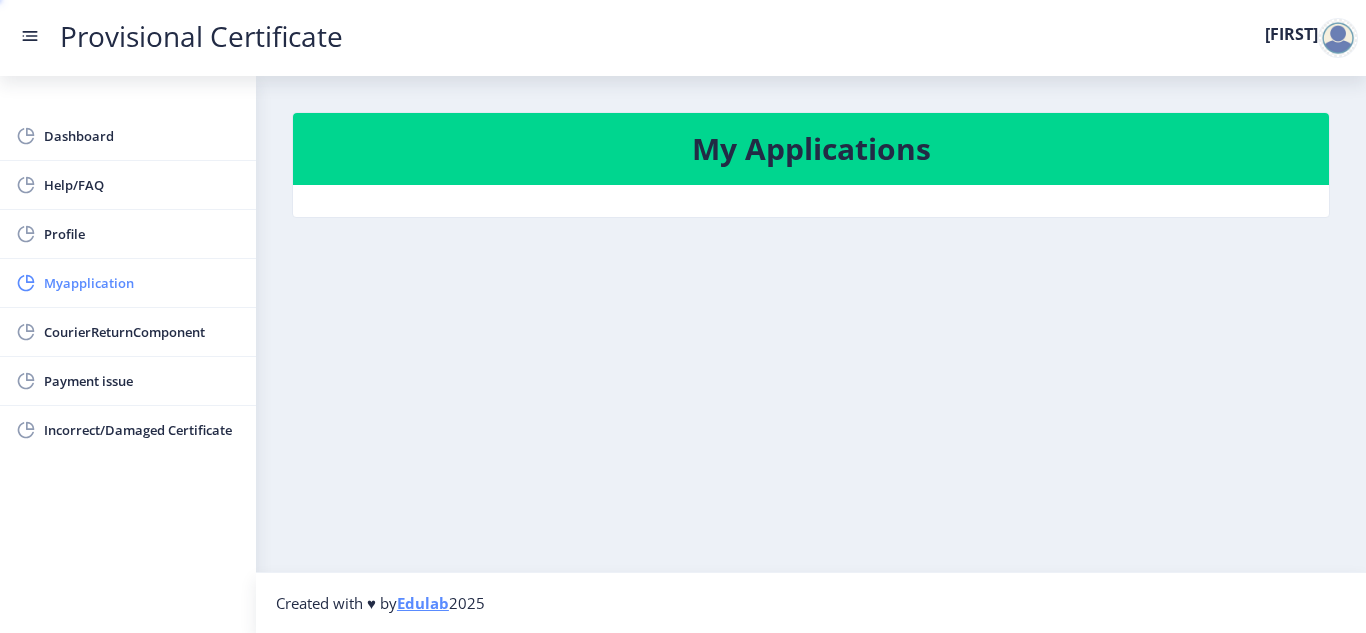 scroll, scrollTop: 0, scrollLeft: 0, axis: both 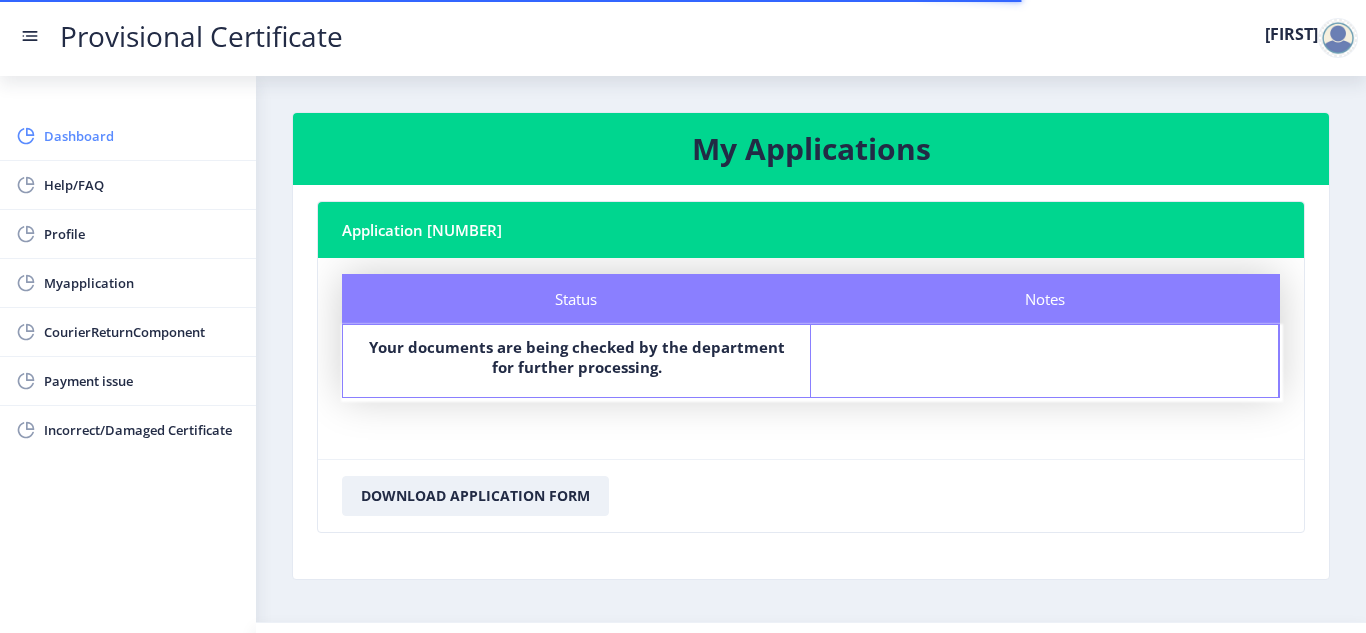 click on "Dashboard" 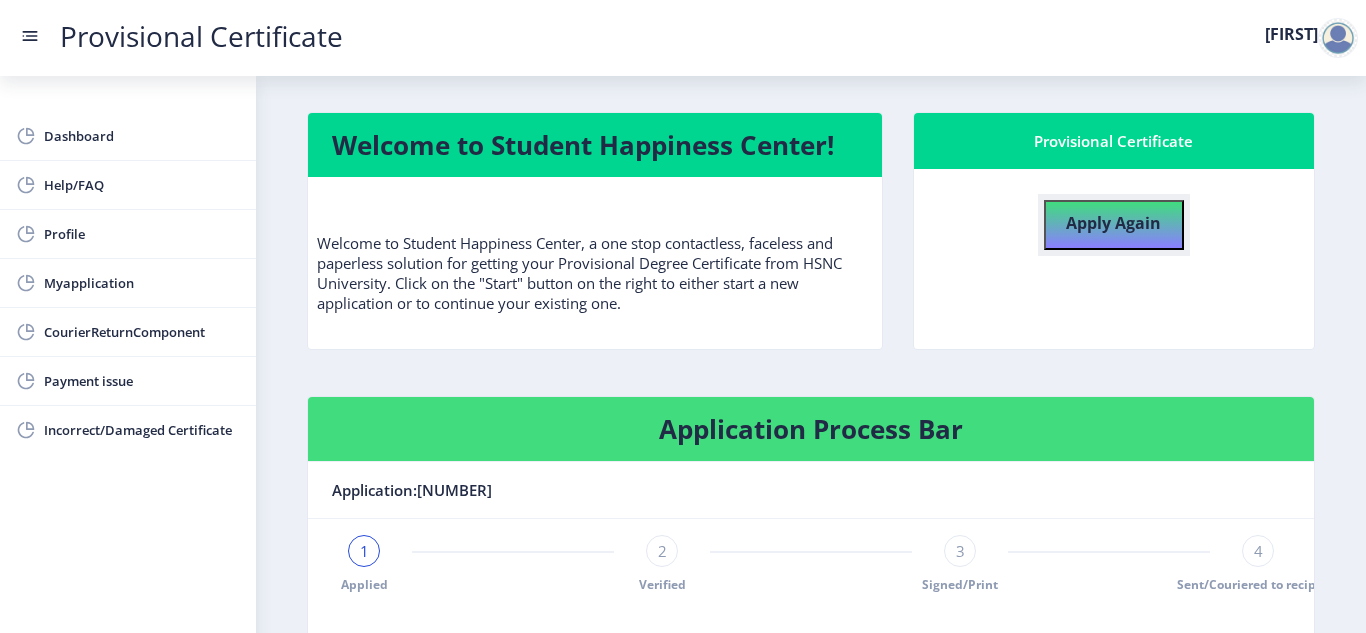 click on "Apply Again" 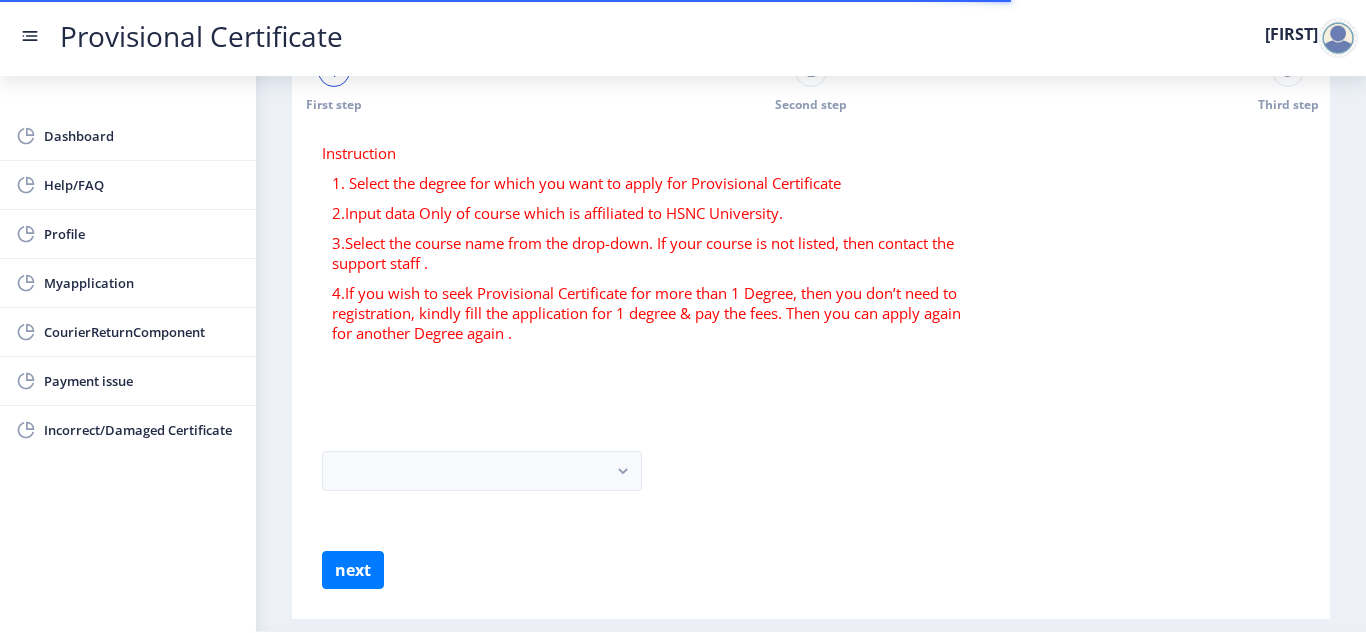 scroll, scrollTop: 0, scrollLeft: 0, axis: both 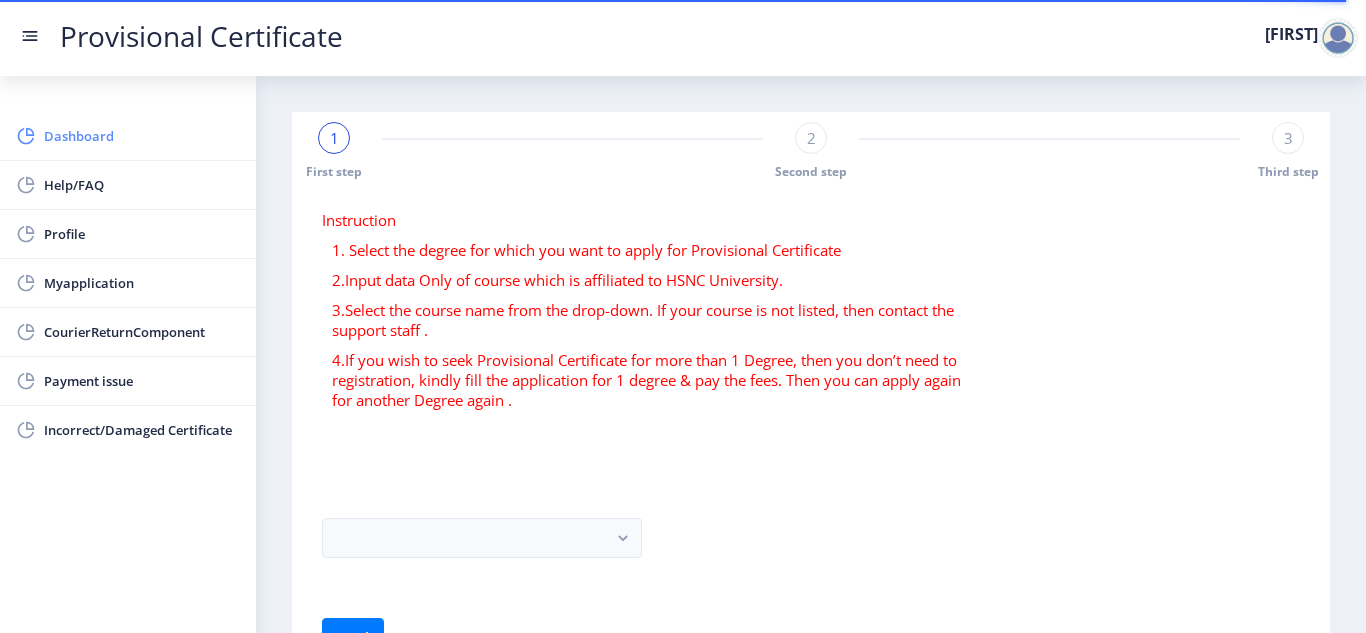 click on "Dashboard" 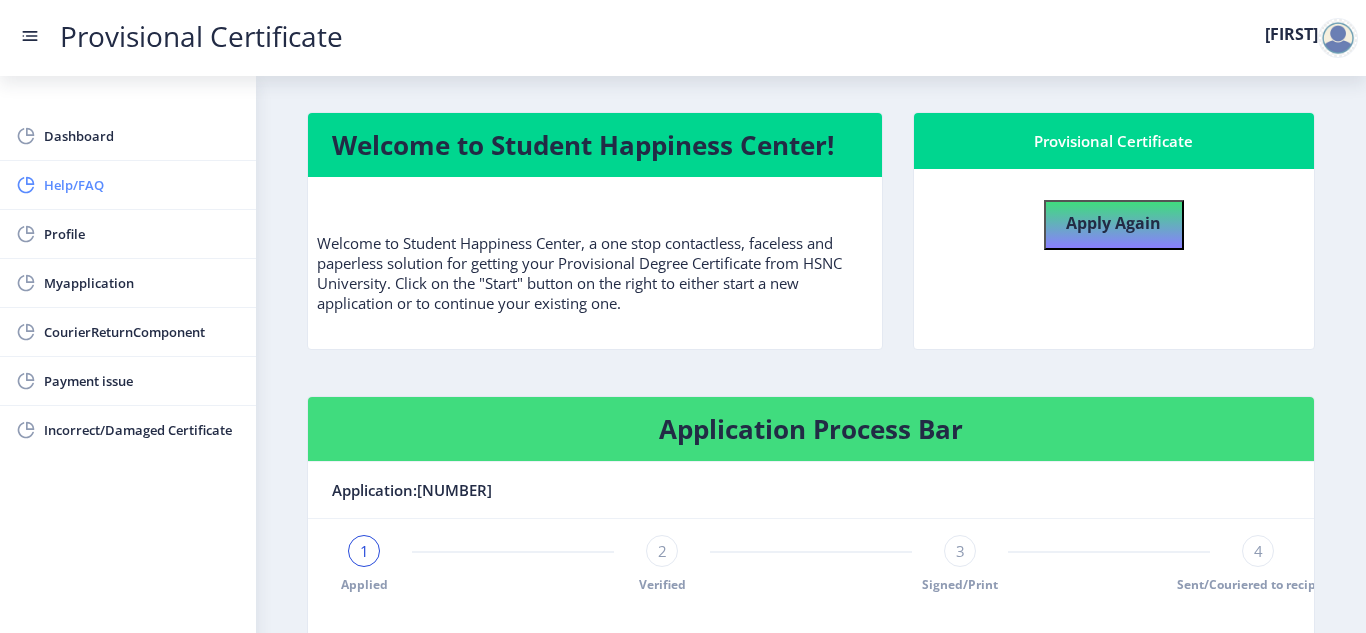click on "Help/FAQ" 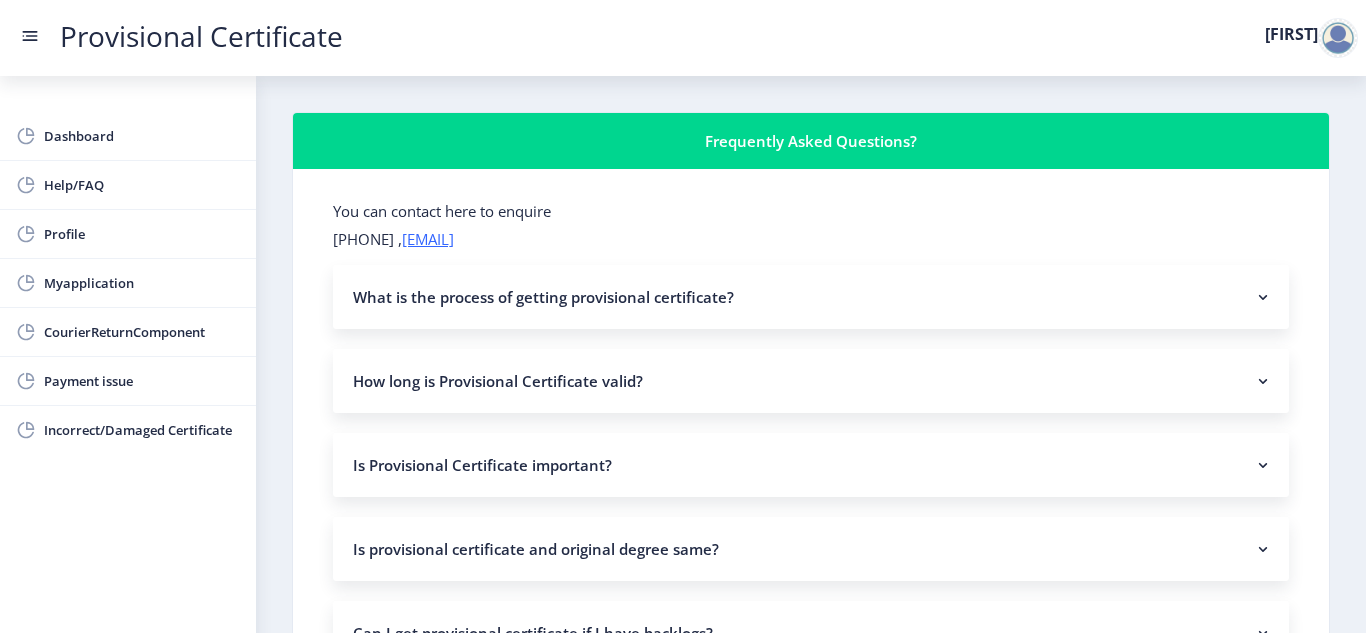 click on "What is the process of getting provisional certificate?" 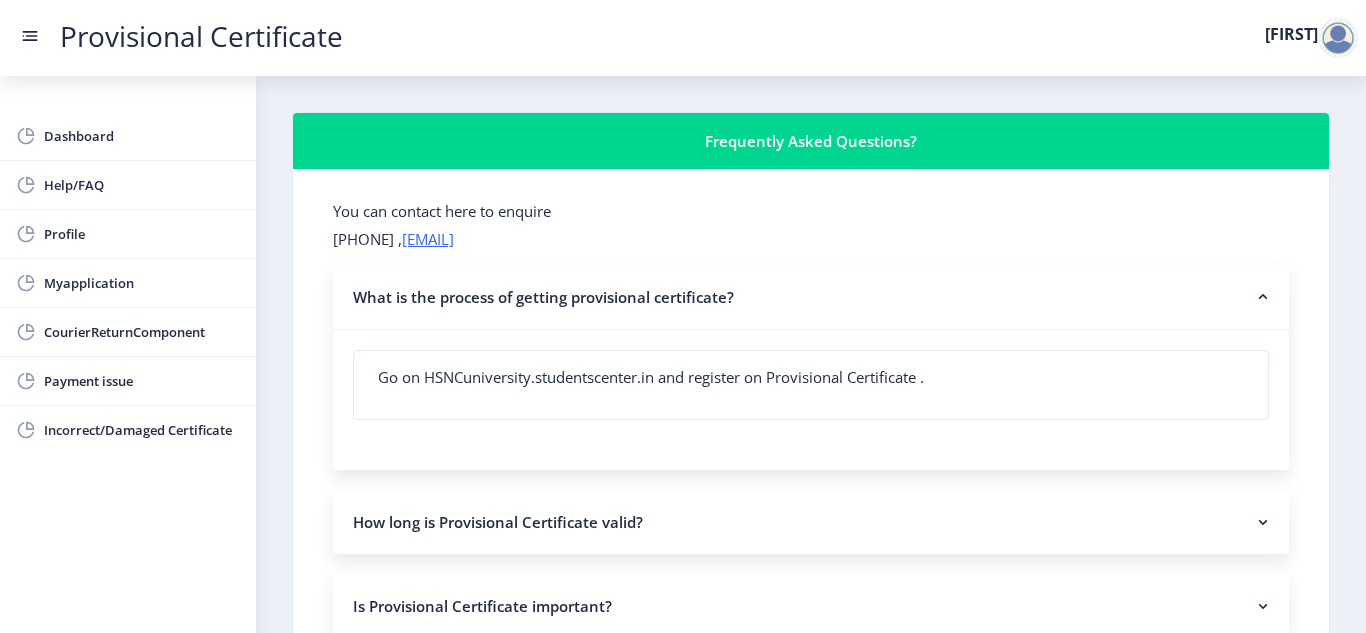 click on "What is the process of getting provisional certificate?" 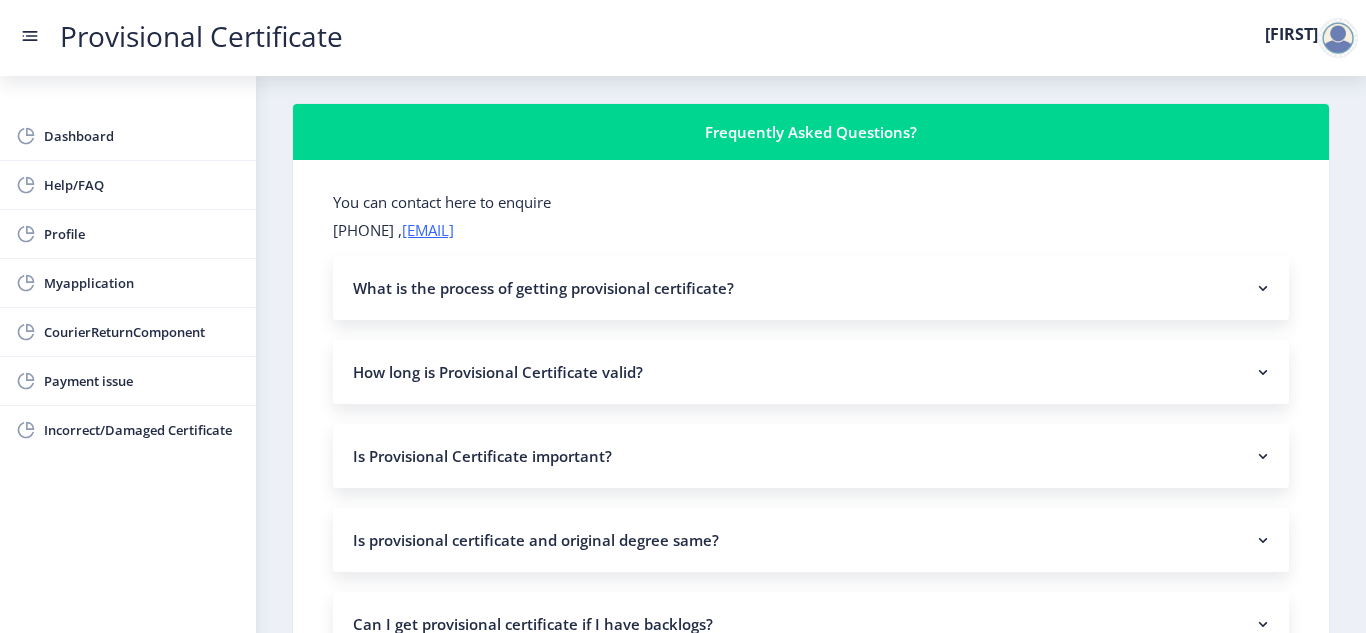 scroll, scrollTop: 0, scrollLeft: 0, axis: both 